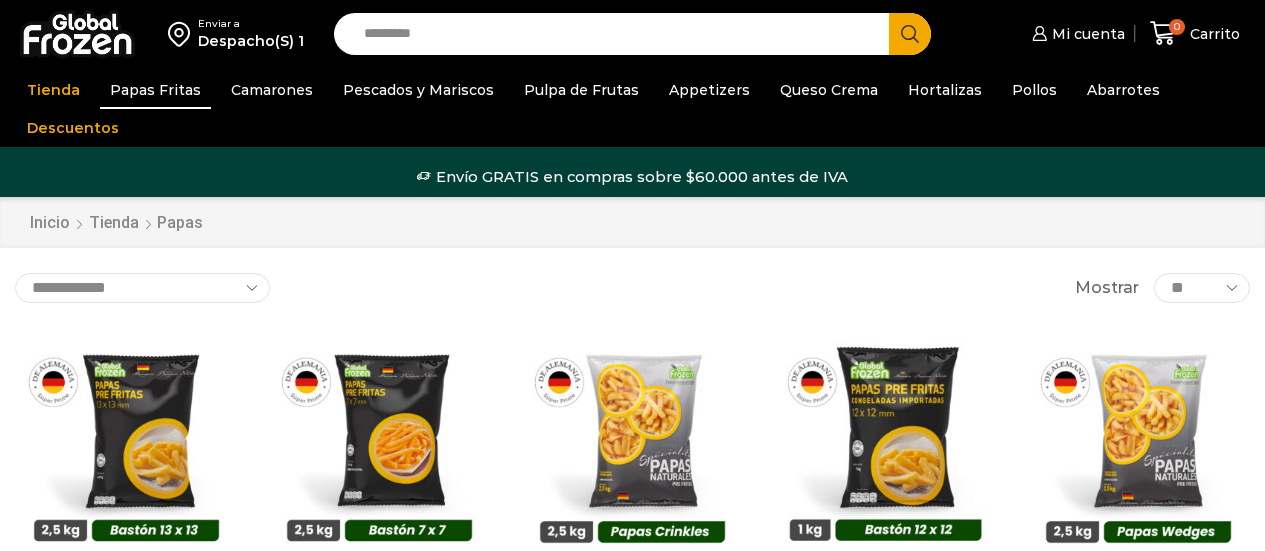 scroll, scrollTop: 0, scrollLeft: 0, axis: both 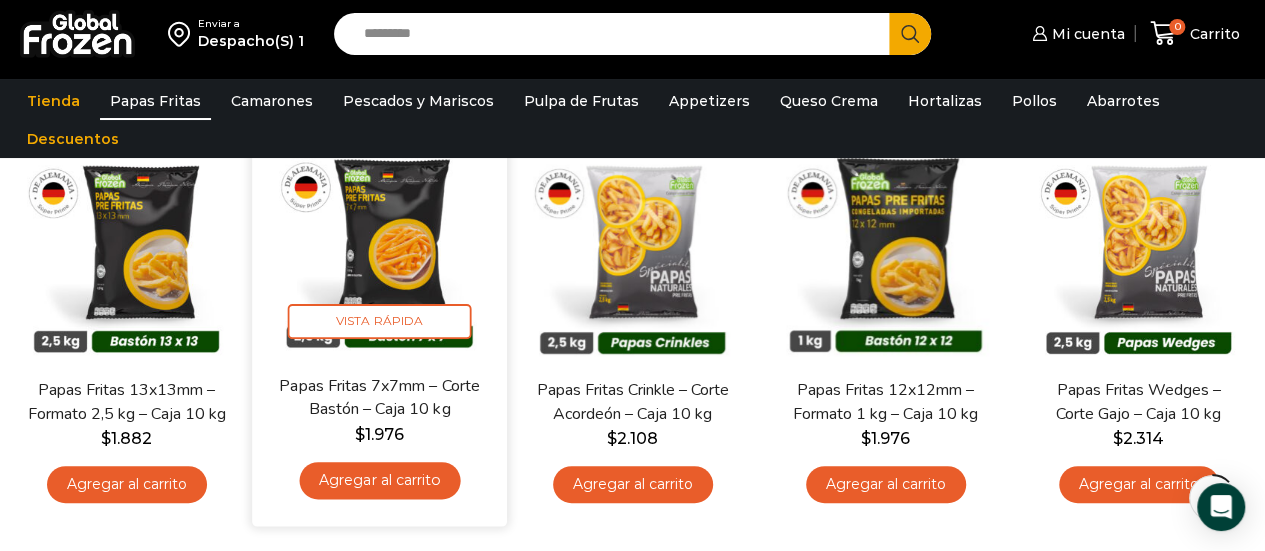 click at bounding box center (379, 247) 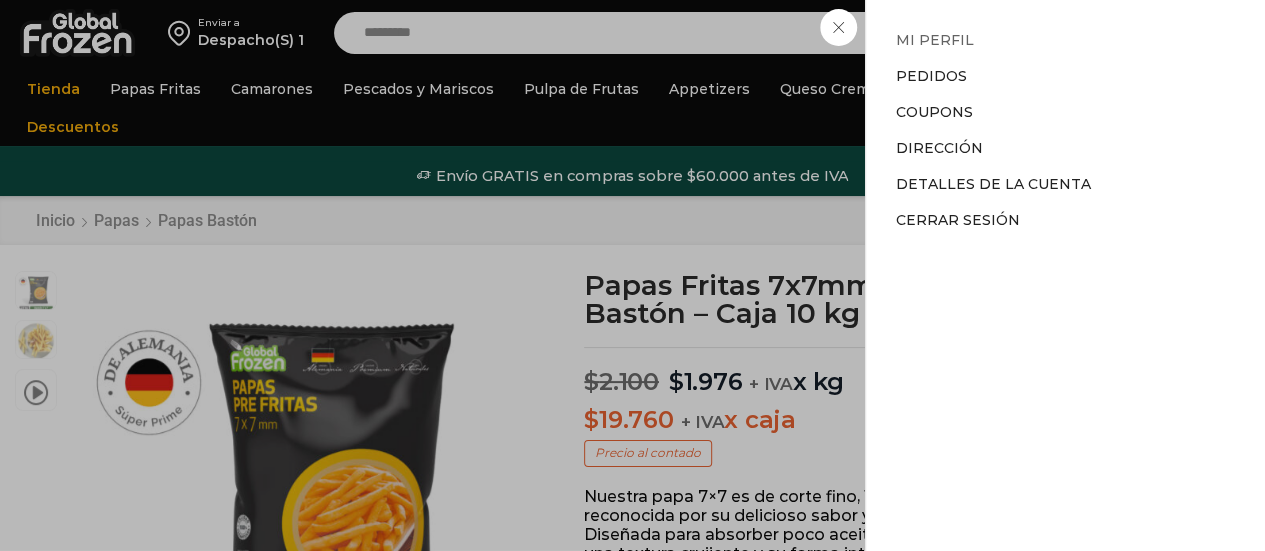 scroll, scrollTop: 1, scrollLeft: 0, axis: vertical 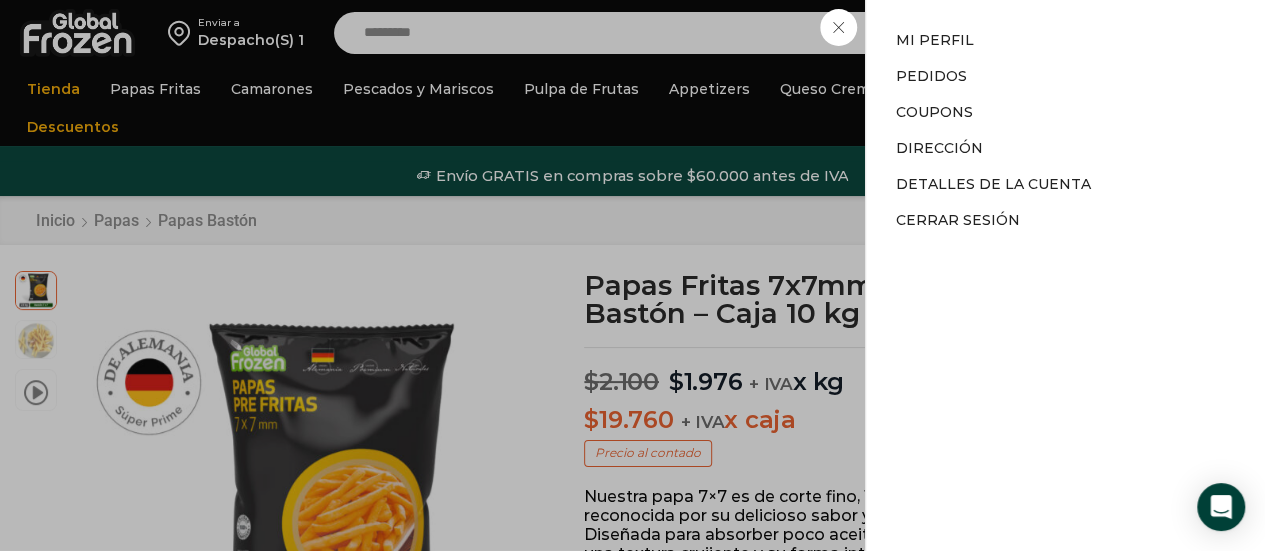 click on "Mi cuenta
Mi cuenta
Mi perfil
Pedidos
Descargas
Coupons
Dirección
Detalles de la cuenta
Cerrar sesión" at bounding box center (1076, 33) 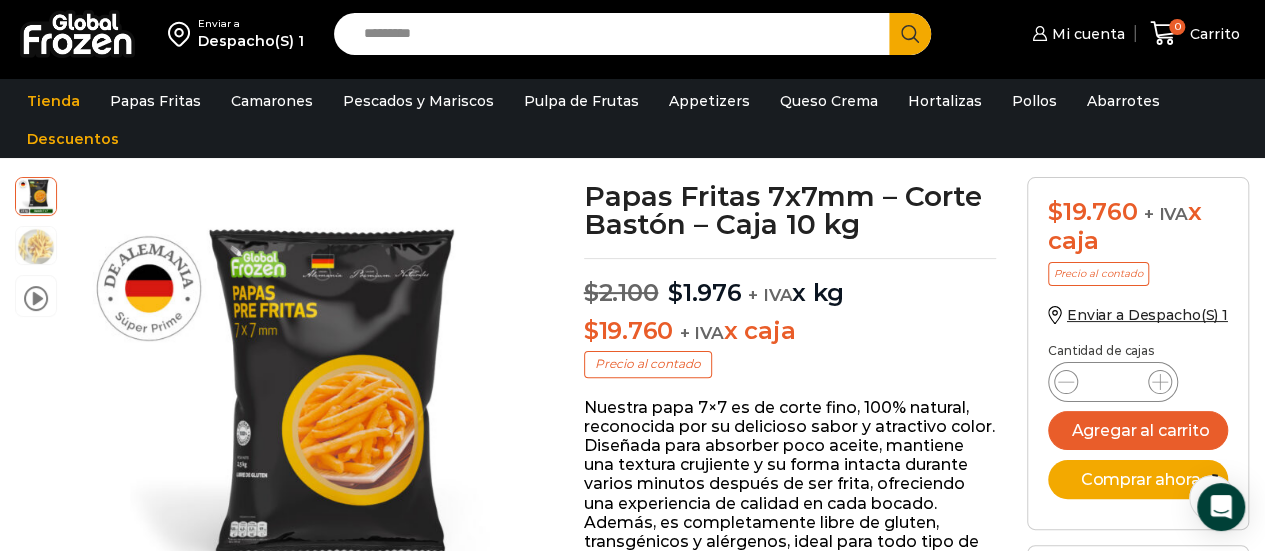 scroll, scrollTop: 301, scrollLeft: 0, axis: vertical 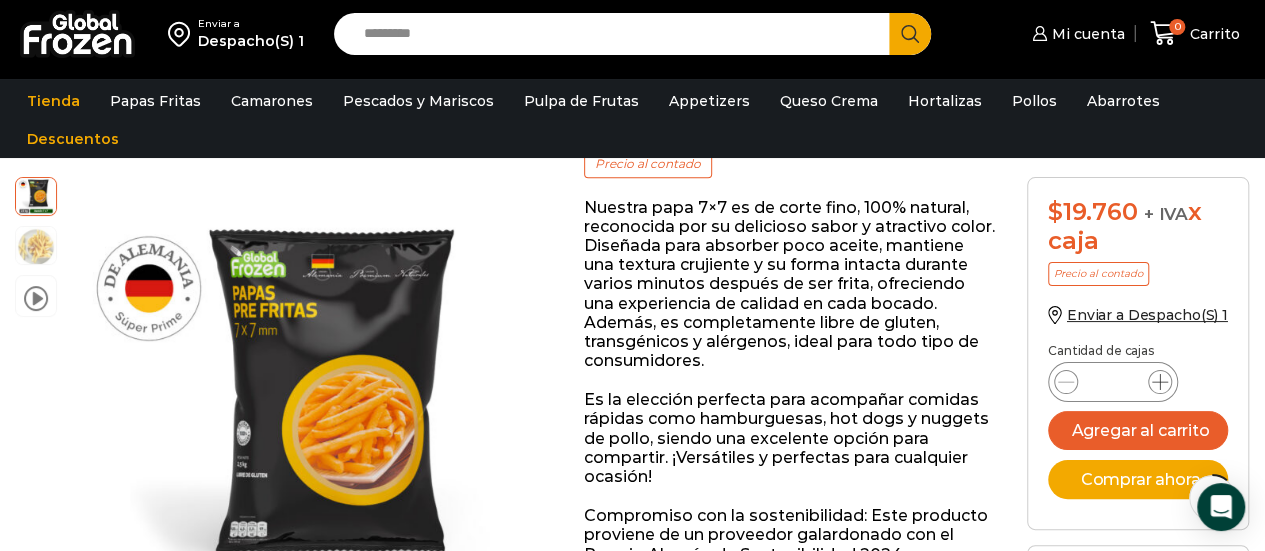 click at bounding box center (1160, 382) 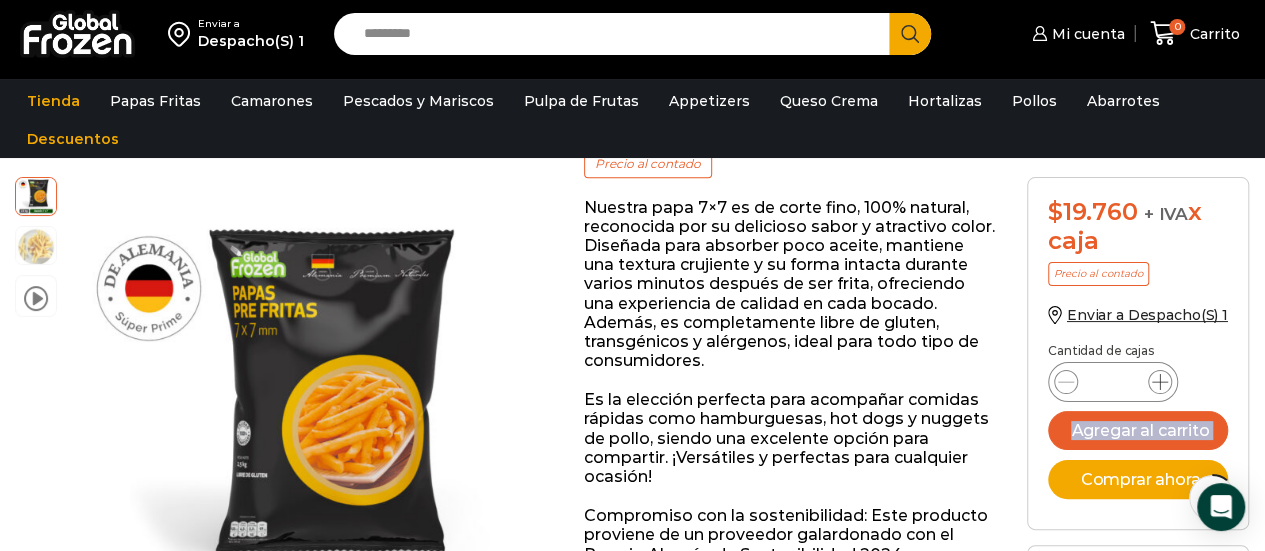 click at bounding box center (1160, 382) 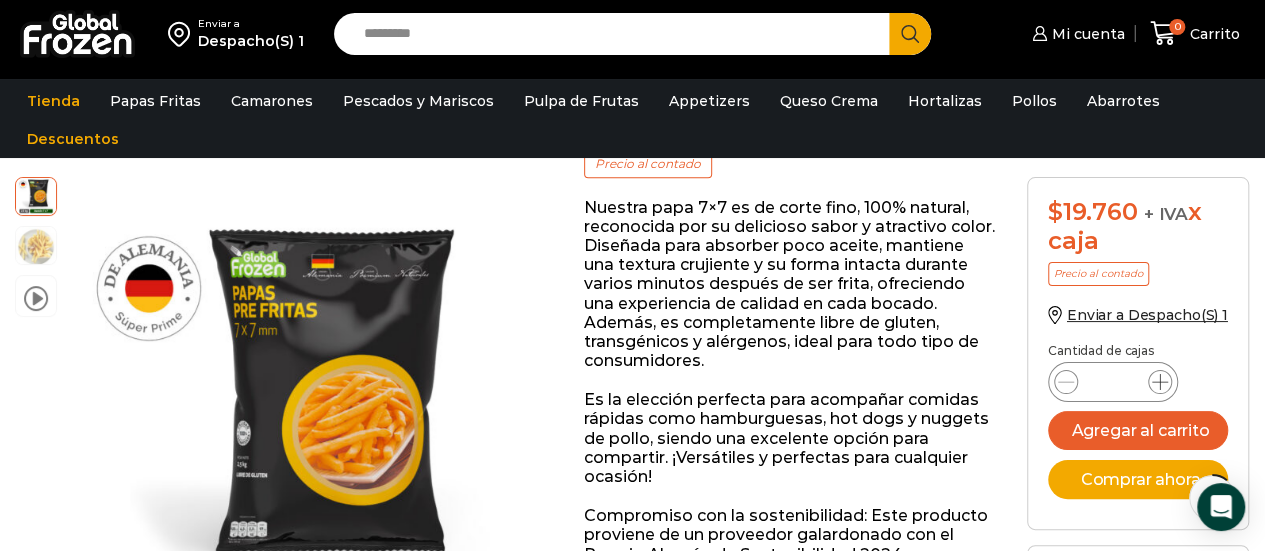 click at bounding box center (1160, 382) 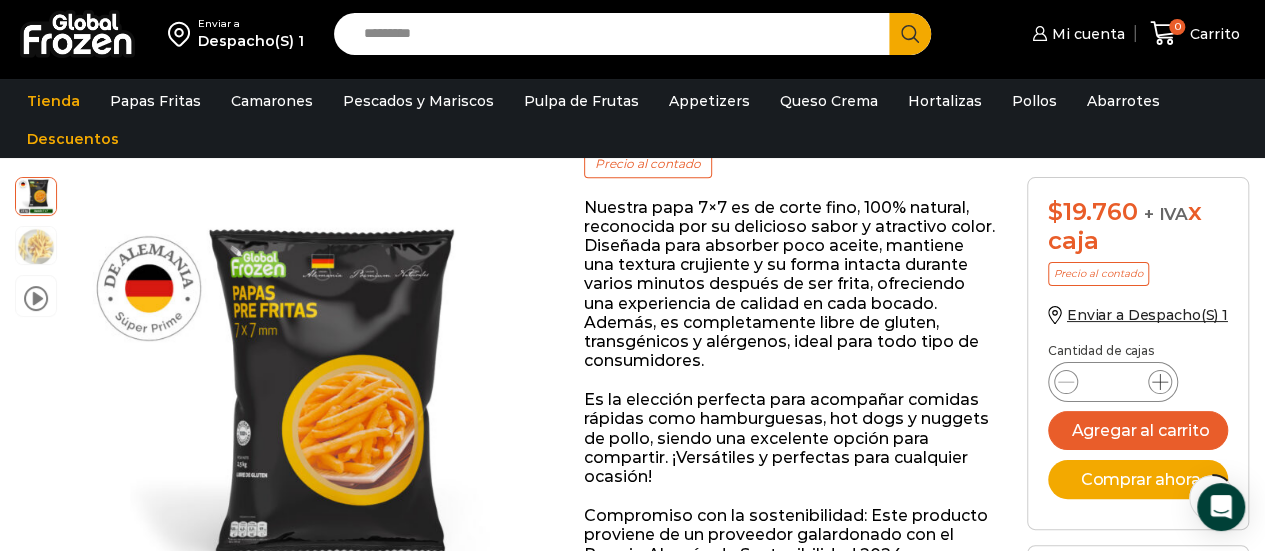 scroll, scrollTop: 401, scrollLeft: 0, axis: vertical 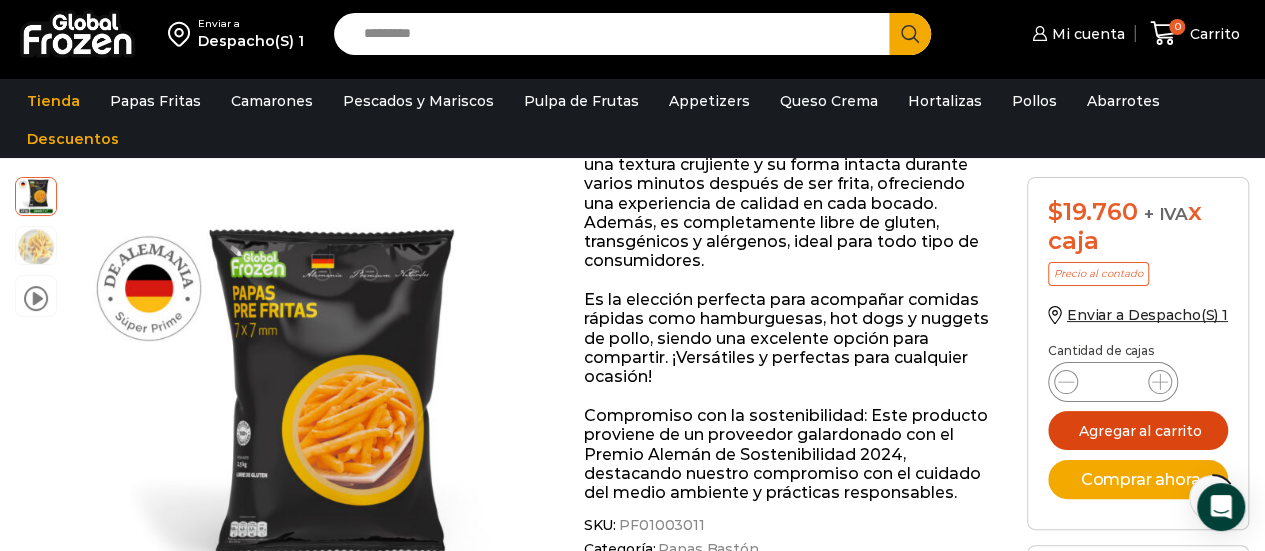 click on "Agregar al carrito" at bounding box center [1138, 430] 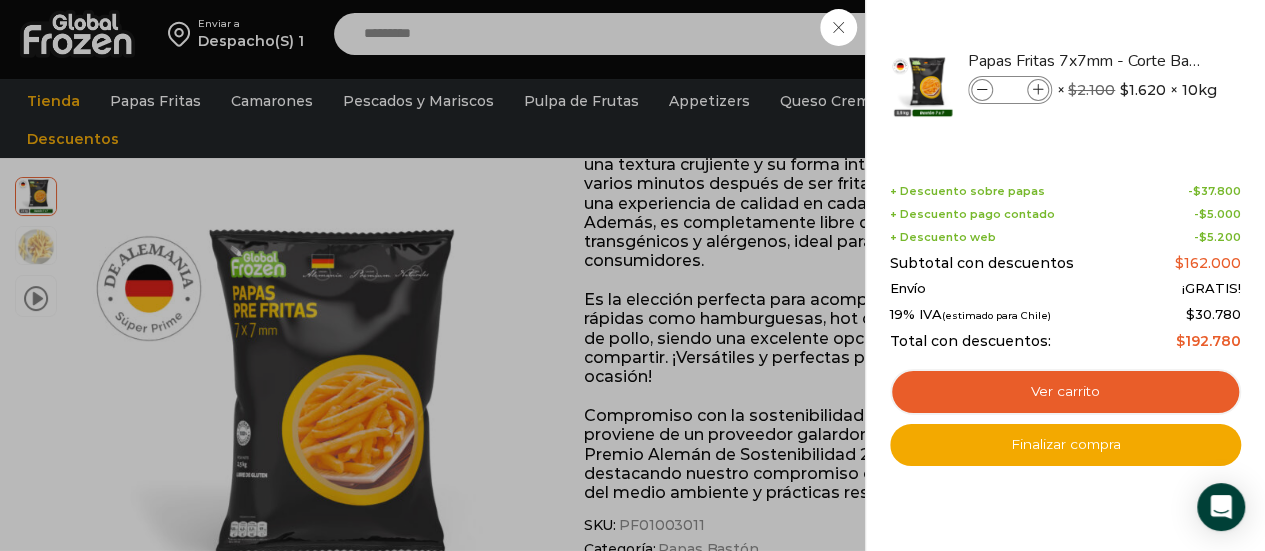 click on "10
Carrito
10
10
Shopping Cart" at bounding box center (1195, 33) 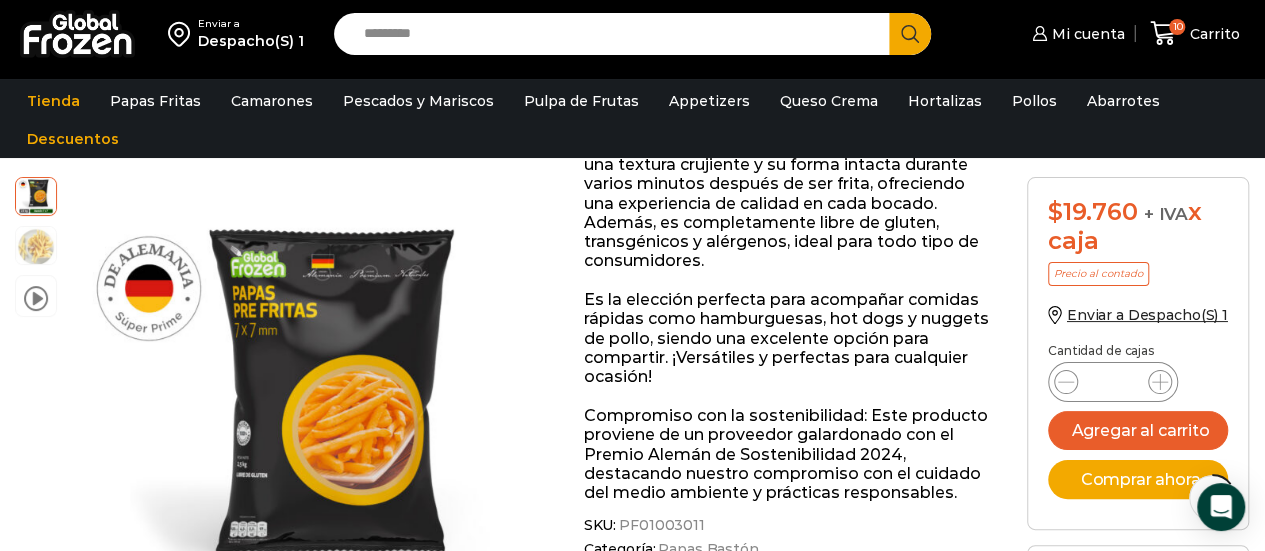 click on "Search input" at bounding box center [617, 34] 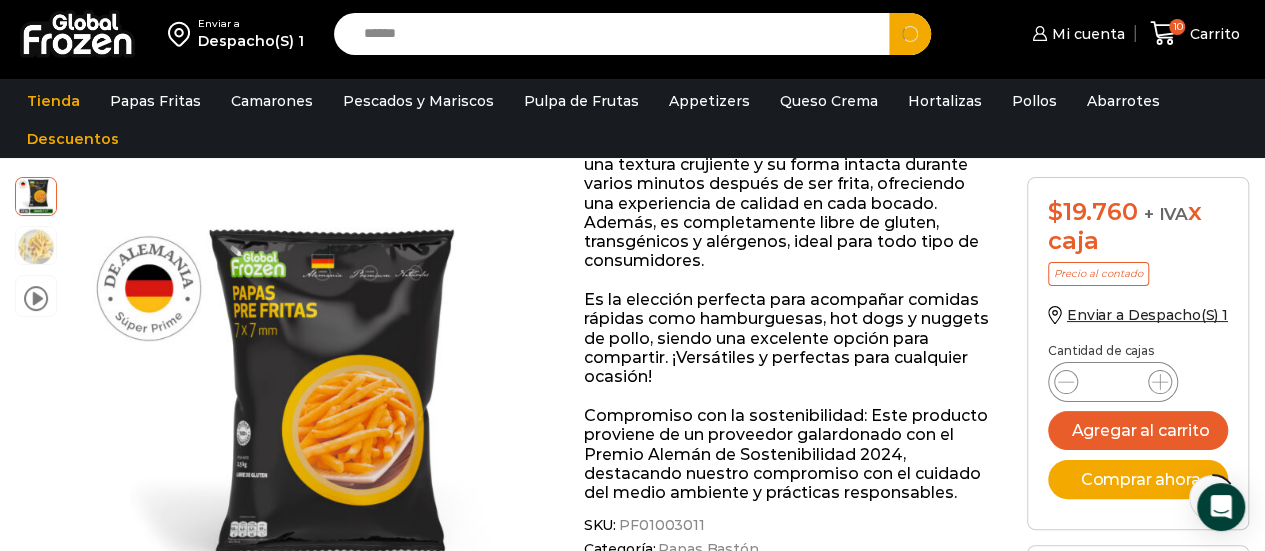 type on "******" 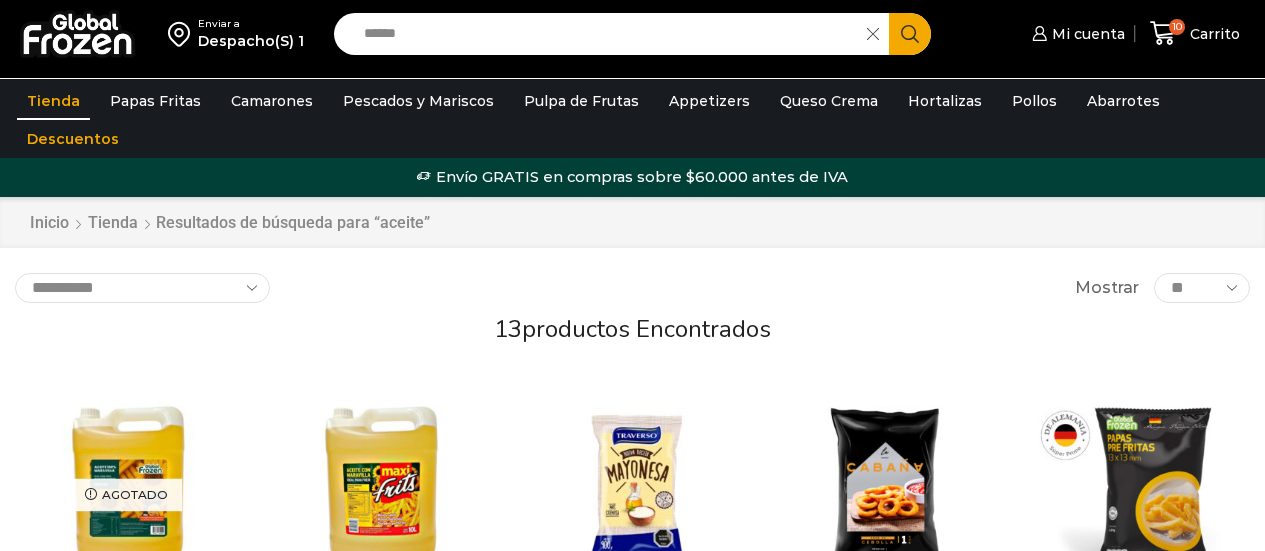 scroll, scrollTop: 200, scrollLeft: 0, axis: vertical 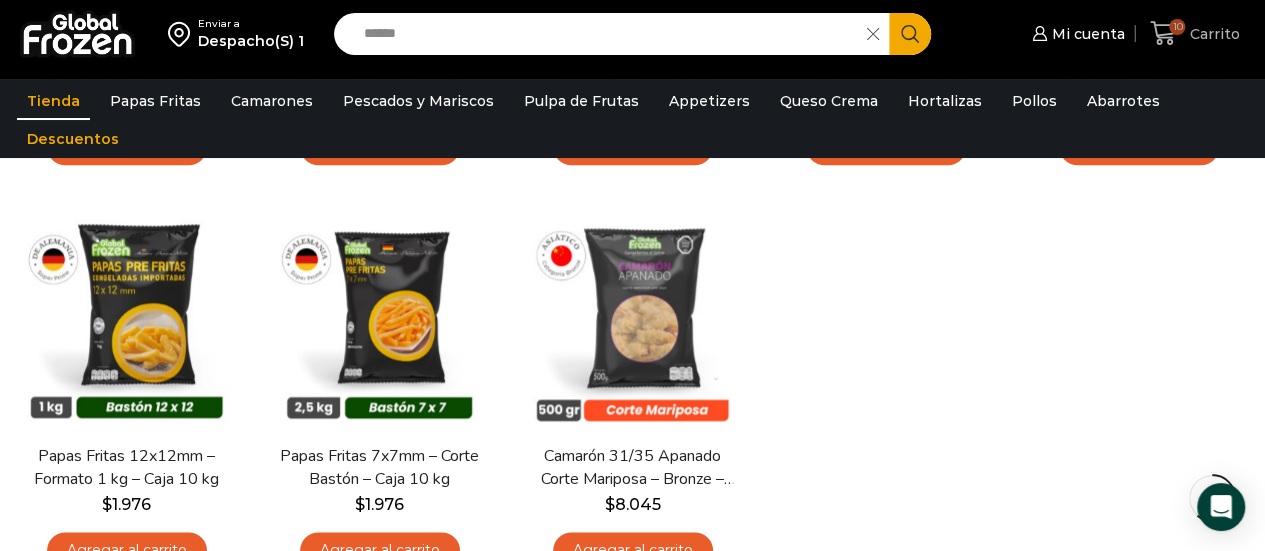 click at bounding box center [1163, 34] 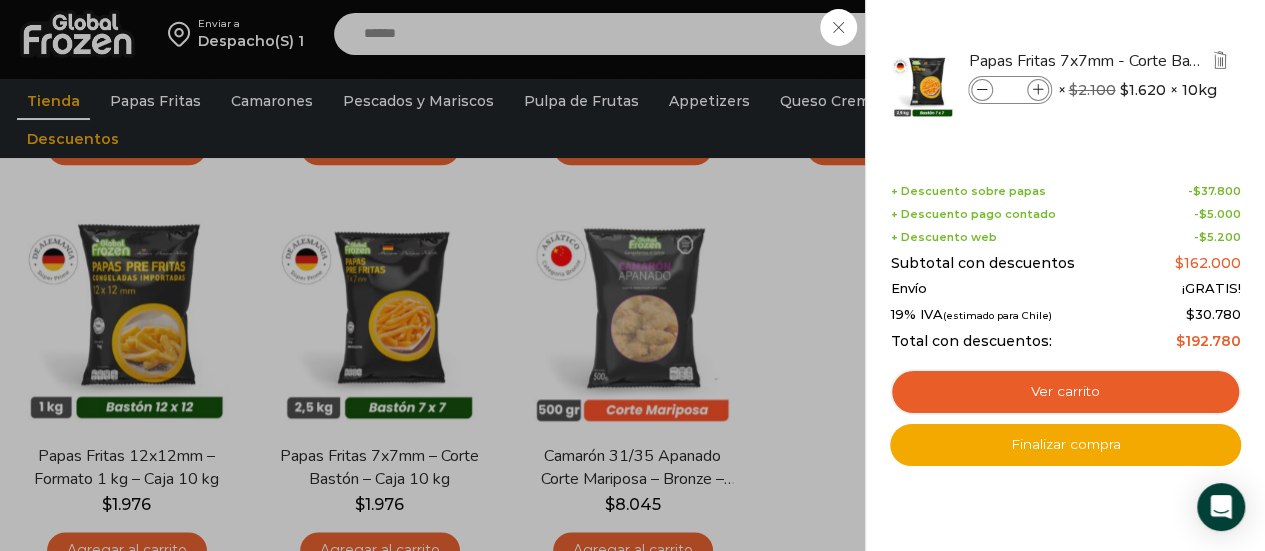 click on "Papas Fritas 7x7mm - Corte Bastón - Caja 10 kg
Papas Fritas 7x7mm - Corte Bastón - Caja 10 kg cantidad
**
×  $ 2.100   Original price was: $2.100. $ 1.620 Current price is: $1.620.  × 10kg 10 ×  $ 2.100   Original price was: $2.100. $ 1.620 Current price is: $1.620.  × 10kg
SKU:                                                 PF01003011" at bounding box center [1065, 85] 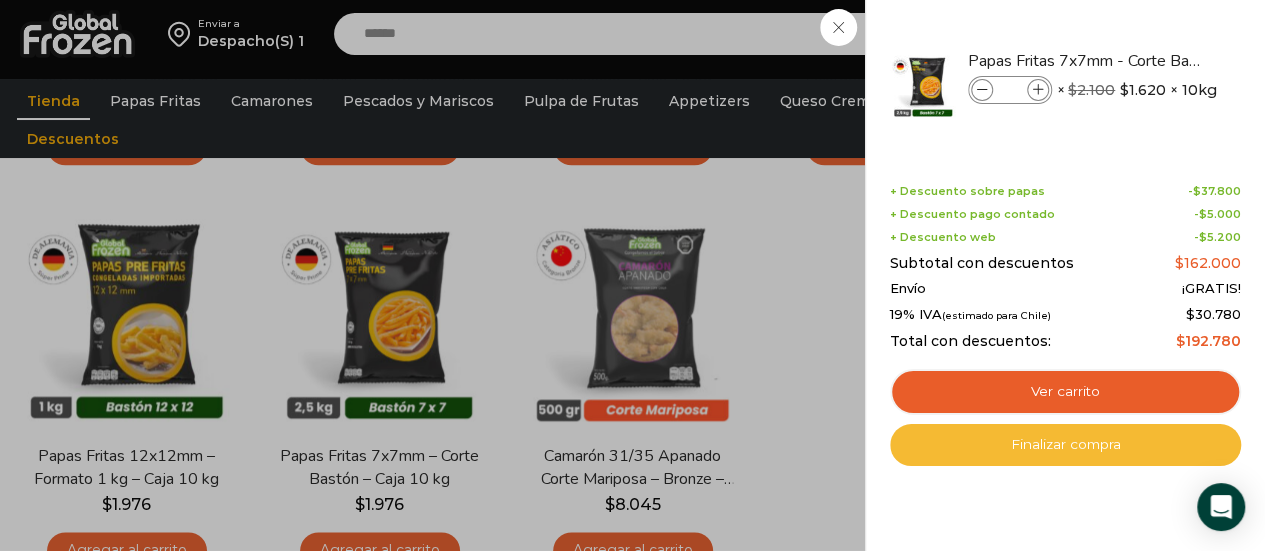 click on "Finalizar compra" at bounding box center [1065, 445] 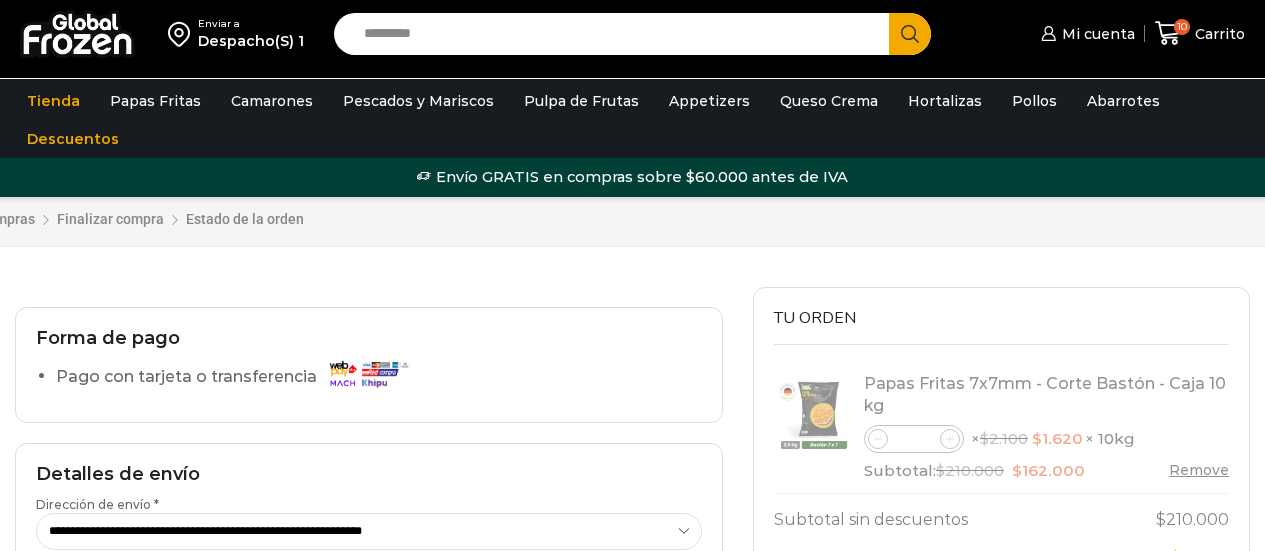 scroll, scrollTop: 0, scrollLeft: 0, axis: both 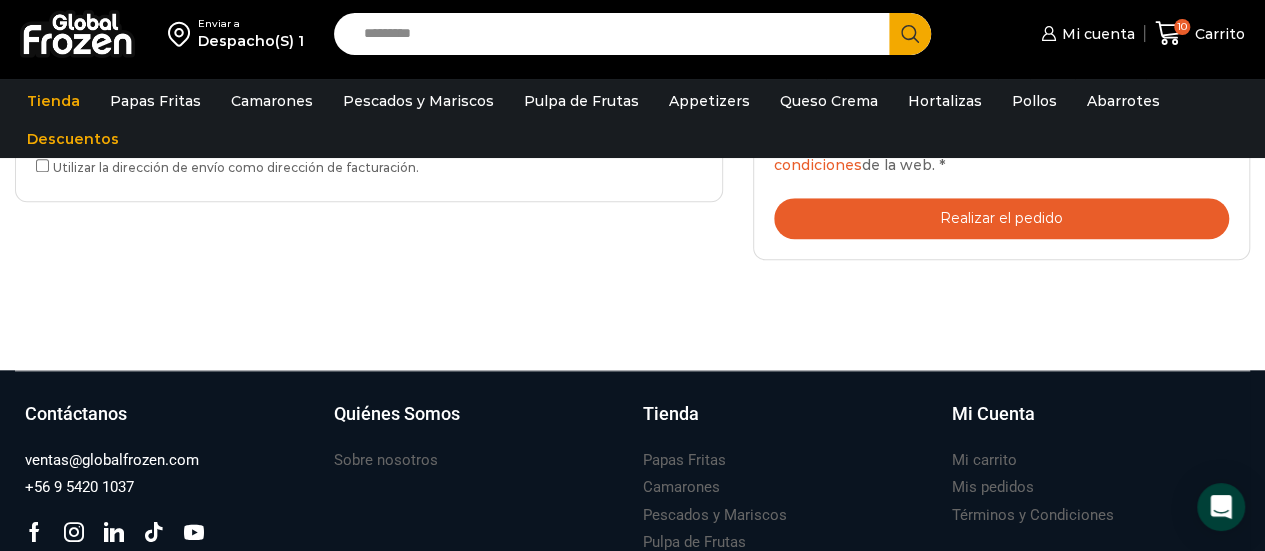 click on "Realizar el pedido" at bounding box center (1001, 218) 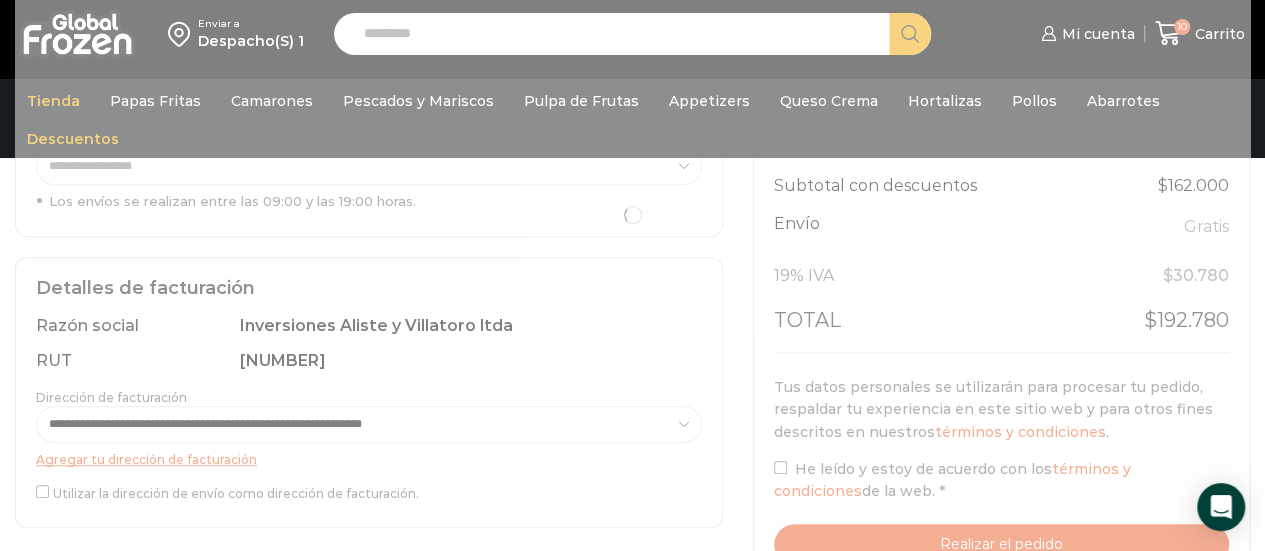 scroll, scrollTop: 300, scrollLeft: 0, axis: vertical 